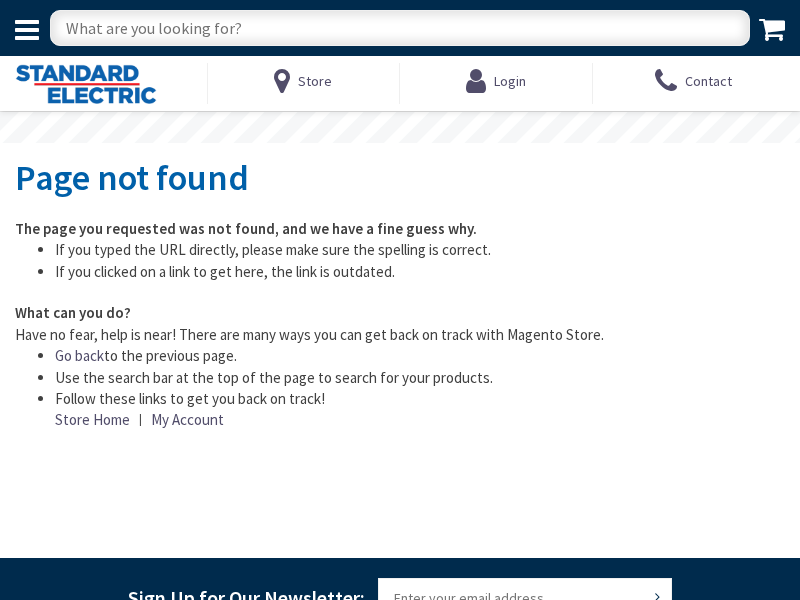 type on "[STREET], [CITY], [STATE] [POSTAL_CODE], USA" 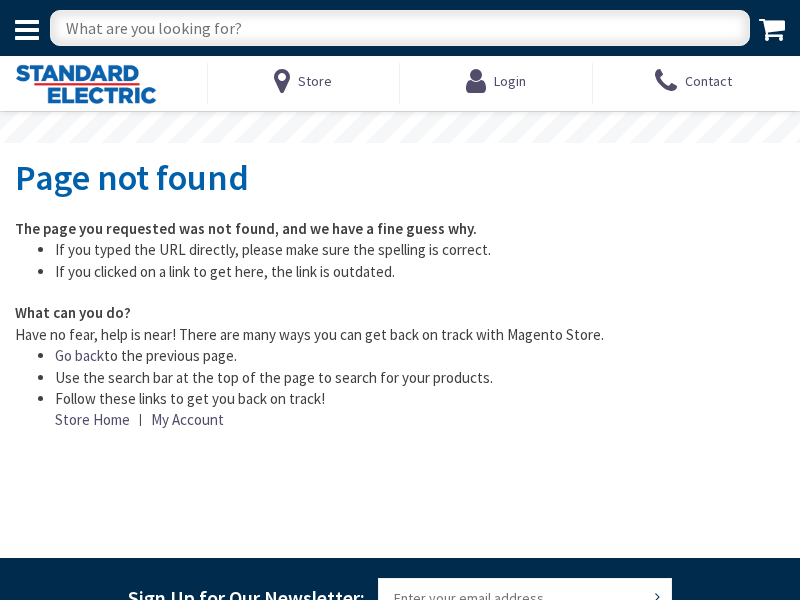 scroll, scrollTop: 0, scrollLeft: 0, axis: both 